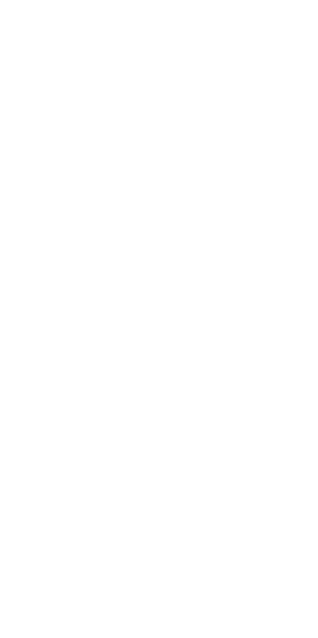 scroll, scrollTop: 0, scrollLeft: 0, axis: both 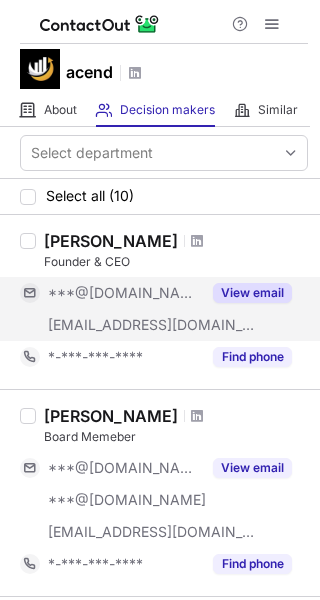 click on "View email" at bounding box center [252, 293] 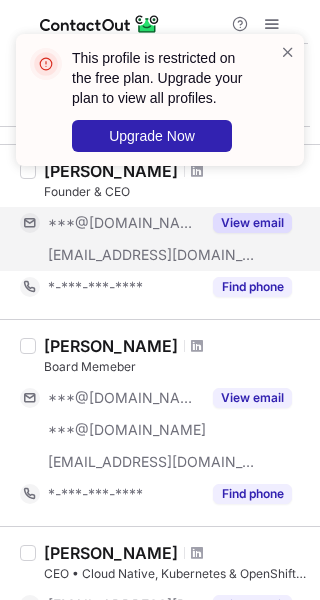 scroll, scrollTop: 75, scrollLeft: 0, axis: vertical 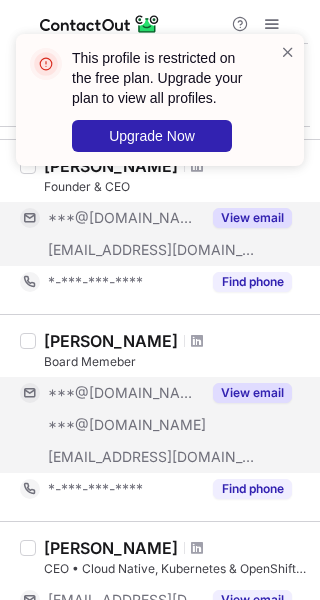 click on "View email" at bounding box center (252, 393) 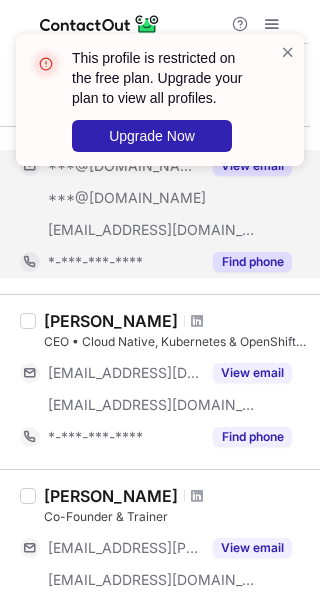 scroll, scrollTop: 303, scrollLeft: 0, axis: vertical 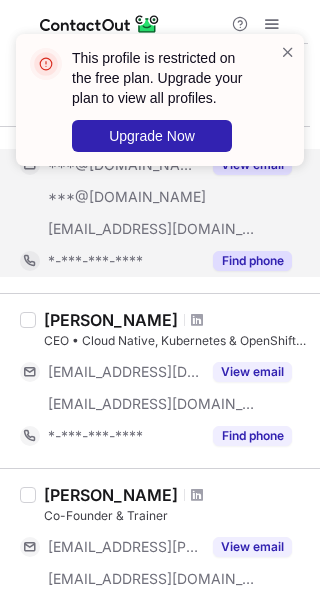click on "View email" at bounding box center [252, 372] 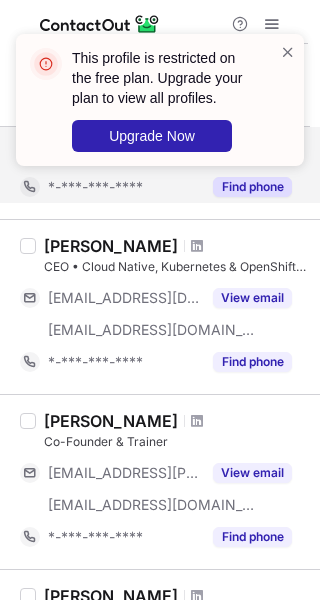scroll, scrollTop: 379, scrollLeft: 0, axis: vertical 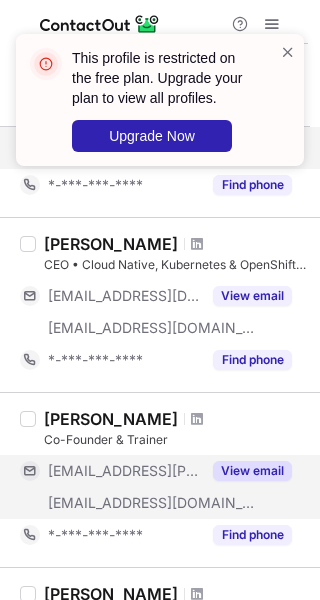 click on "View email" at bounding box center (246, 471) 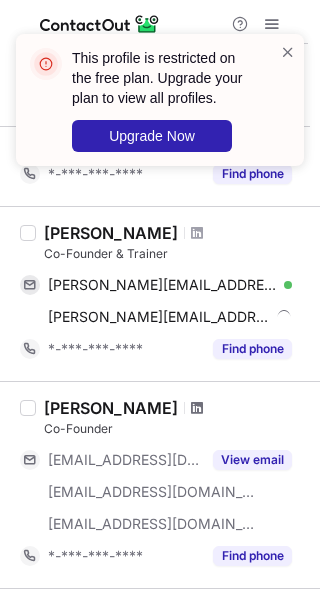 scroll, scrollTop: 566, scrollLeft: 0, axis: vertical 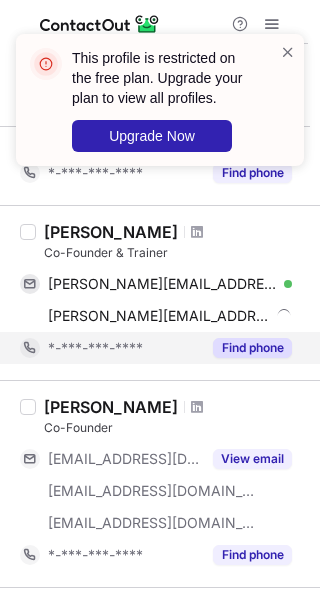click on "Find phone" at bounding box center (252, 348) 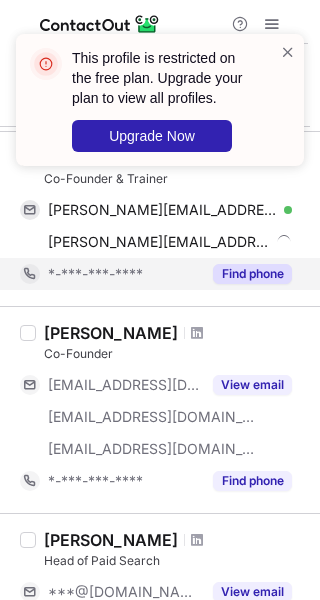 scroll, scrollTop: 641, scrollLeft: 0, axis: vertical 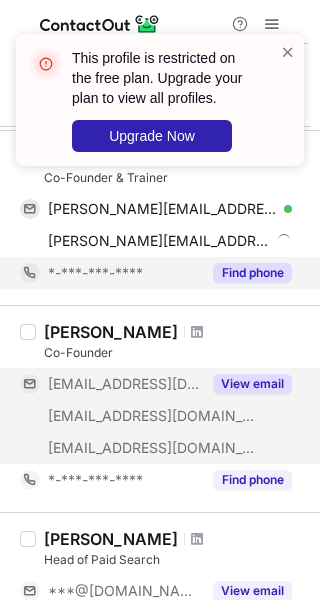 click on "View email" at bounding box center [252, 384] 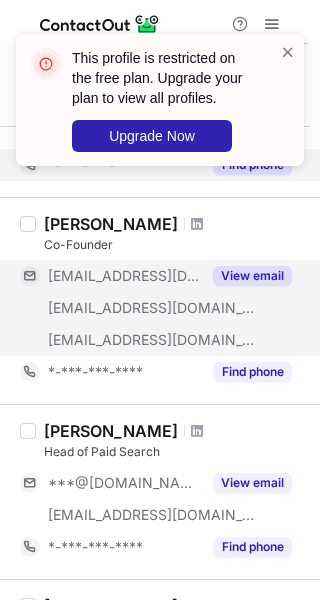 scroll, scrollTop: 750, scrollLeft: 0, axis: vertical 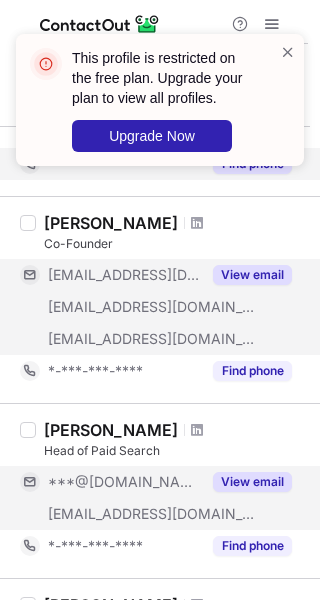 click on "View email" at bounding box center [252, 482] 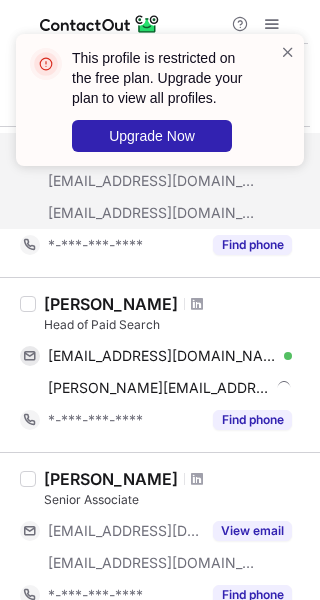scroll, scrollTop: 919, scrollLeft: 0, axis: vertical 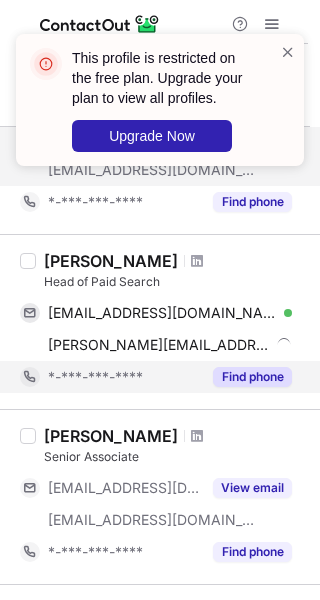 click on "Find phone" at bounding box center [252, 377] 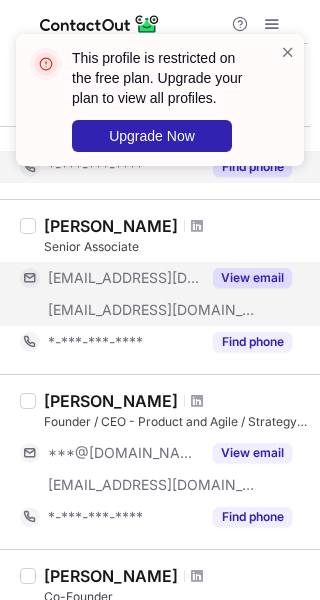 scroll, scrollTop: 1097, scrollLeft: 0, axis: vertical 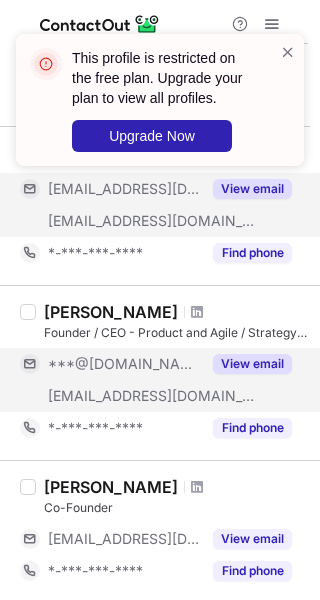 click on "View email" at bounding box center [252, 364] 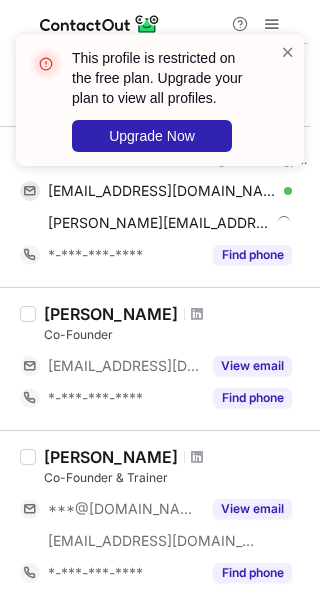 scroll, scrollTop: 1333, scrollLeft: 0, axis: vertical 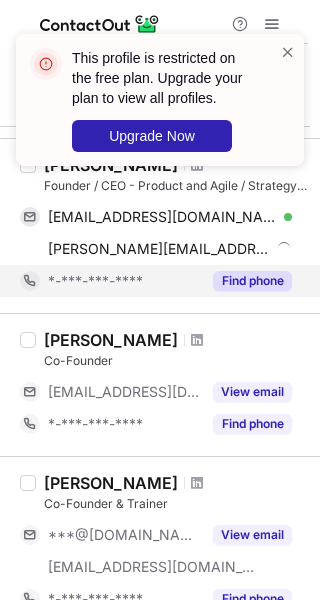 click on "Find phone" at bounding box center (252, 281) 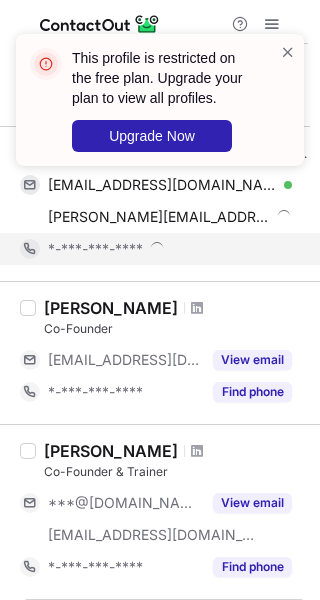 scroll, scrollTop: 1386, scrollLeft: 0, axis: vertical 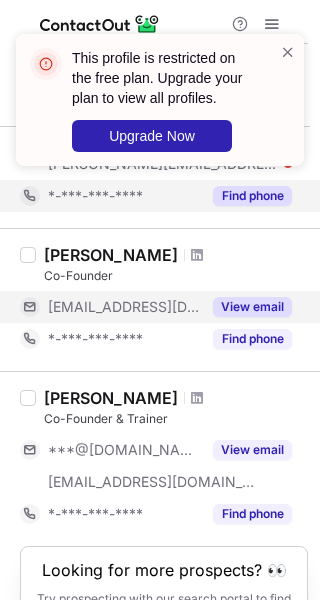 click on "View email" at bounding box center [252, 307] 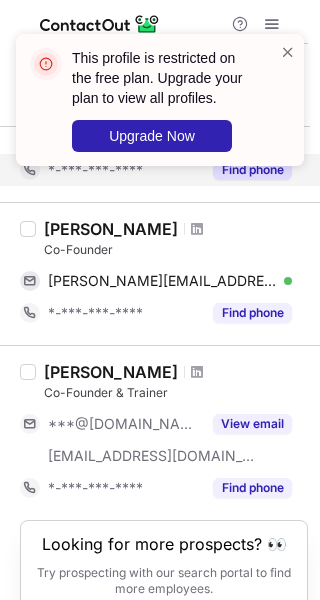 click on "Find phone" at bounding box center (252, 313) 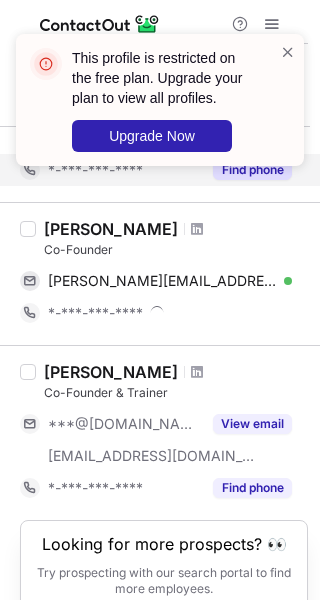 scroll, scrollTop: 1469, scrollLeft: 0, axis: vertical 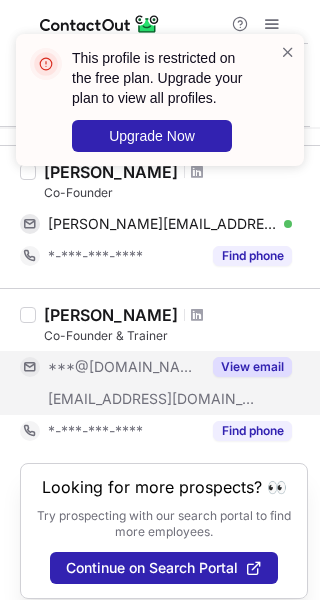 click on "View email" at bounding box center [246, 367] 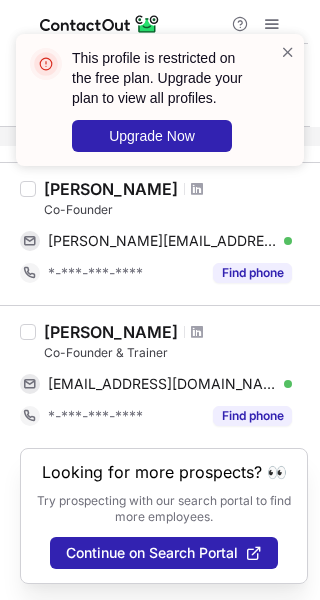 scroll, scrollTop: 1452, scrollLeft: 0, axis: vertical 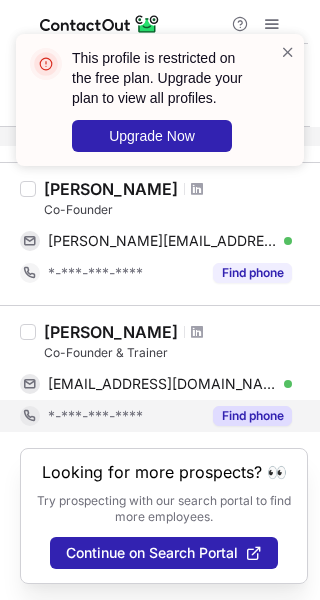 click on "Find phone" at bounding box center (252, 416) 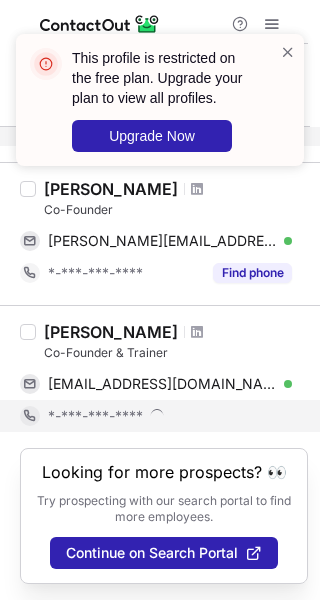scroll, scrollTop: 1420, scrollLeft: 0, axis: vertical 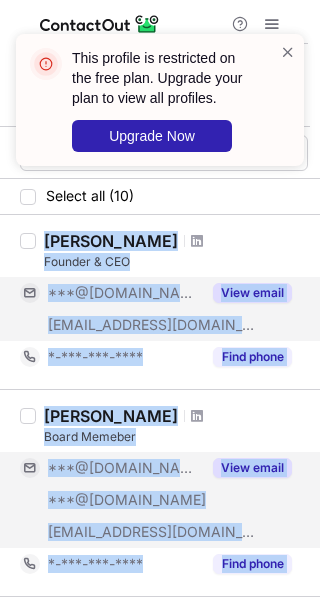 drag, startPoint x: 240, startPoint y: 386, endPoint x: 42, endPoint y: 239, distance: 246.60292 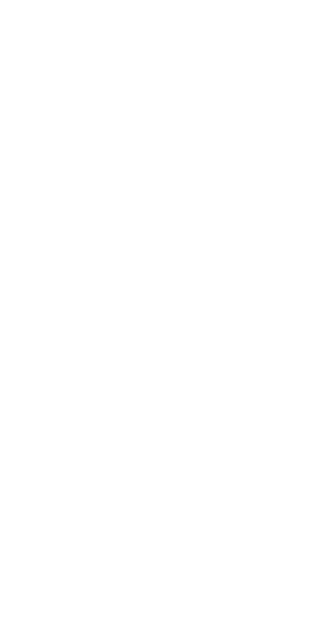 scroll, scrollTop: 0, scrollLeft: 0, axis: both 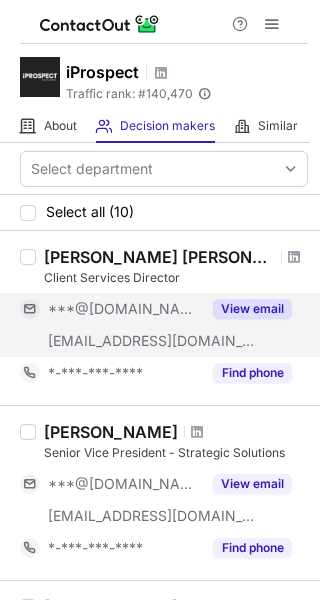 click on "View email" at bounding box center (252, 309) 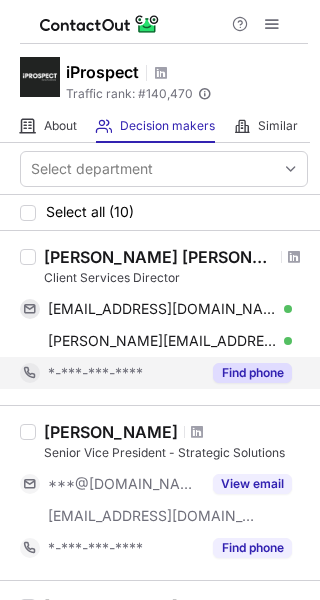 click on "Find phone" at bounding box center [252, 373] 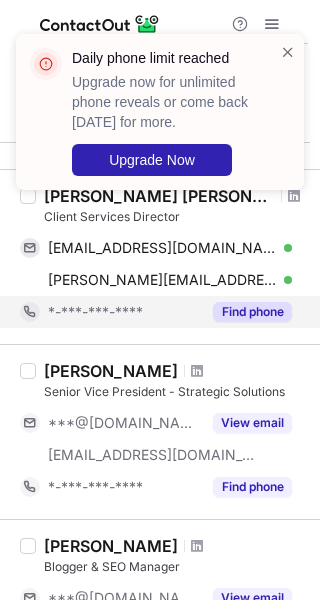 scroll, scrollTop: 65, scrollLeft: 0, axis: vertical 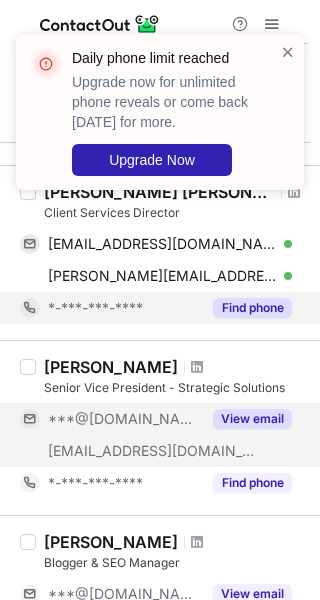 click on "View email" at bounding box center (252, 419) 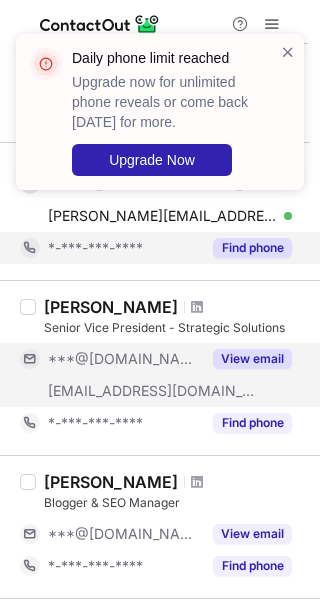 scroll, scrollTop: 128, scrollLeft: 0, axis: vertical 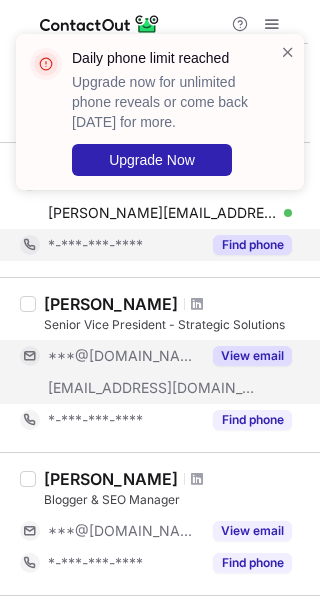 click on "Find phone" at bounding box center (252, 420) 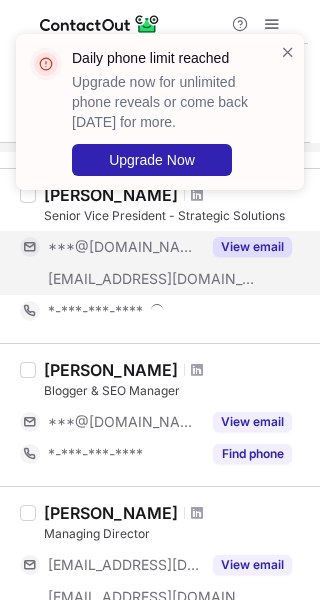 scroll, scrollTop: 243, scrollLeft: 0, axis: vertical 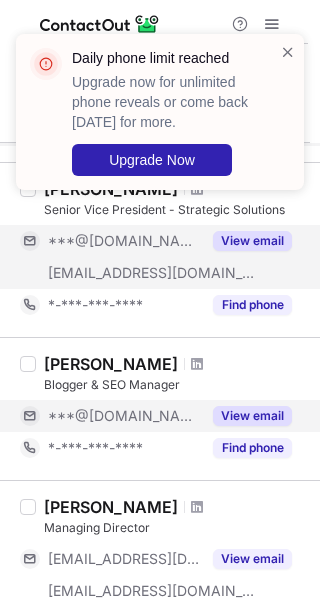 click on "View email" at bounding box center [252, 416] 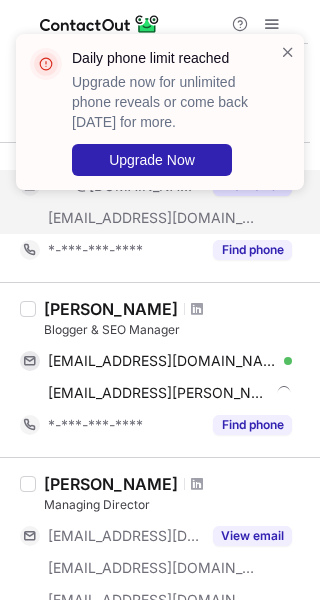 scroll, scrollTop: 299, scrollLeft: 0, axis: vertical 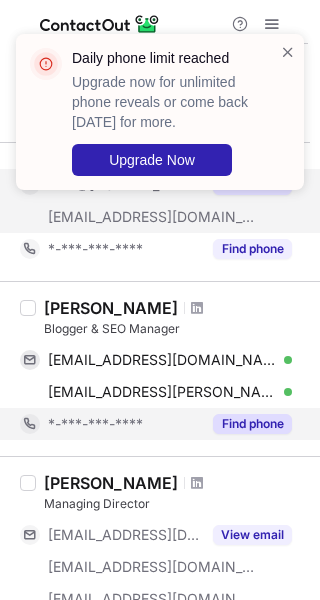 click on "Find phone" at bounding box center [252, 424] 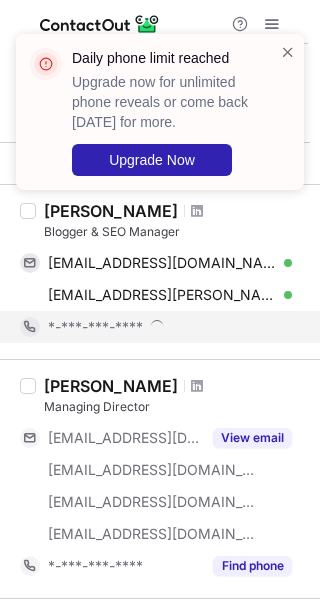 scroll, scrollTop: 398, scrollLeft: 0, axis: vertical 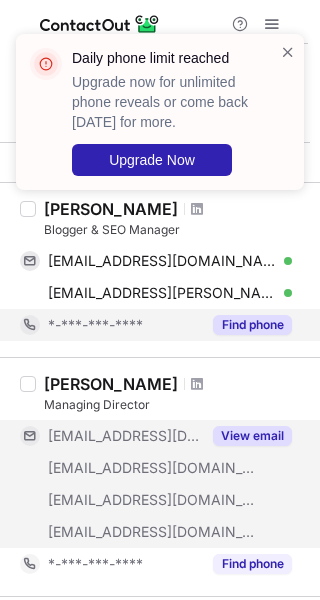 click on "View email" at bounding box center (252, 436) 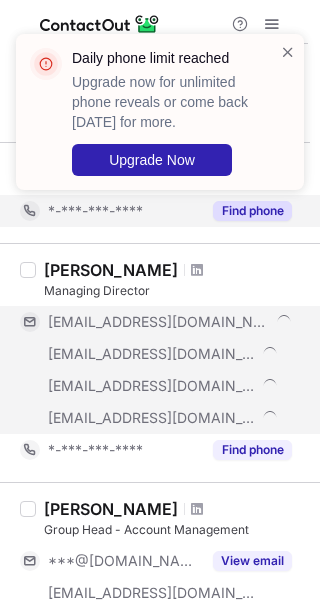 scroll, scrollTop: 517, scrollLeft: 0, axis: vertical 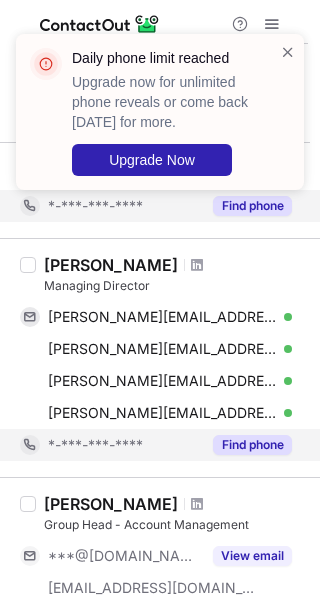 click on "Find phone" at bounding box center (252, 445) 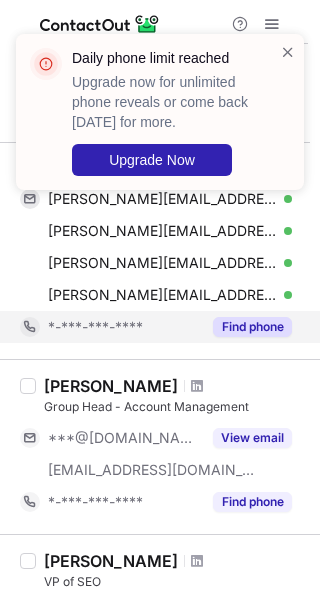 scroll, scrollTop: 637, scrollLeft: 0, axis: vertical 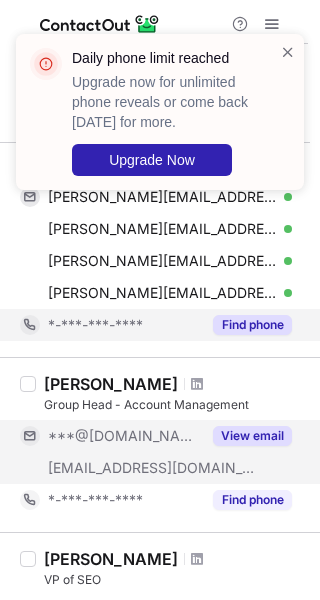 click on "View email" at bounding box center [252, 436] 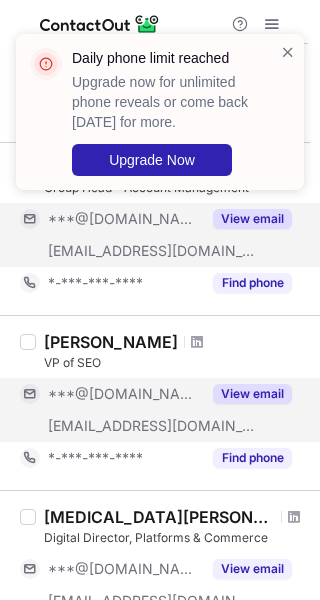 click on "View email" at bounding box center (252, 394) 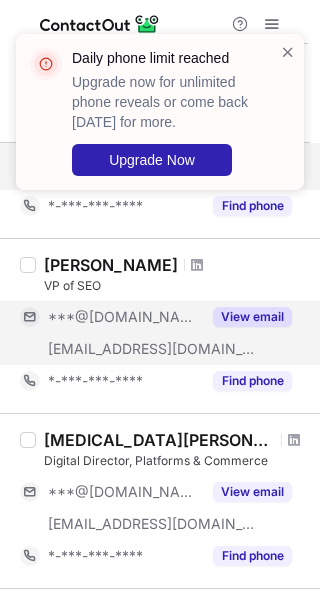 scroll, scrollTop: 932, scrollLeft: 0, axis: vertical 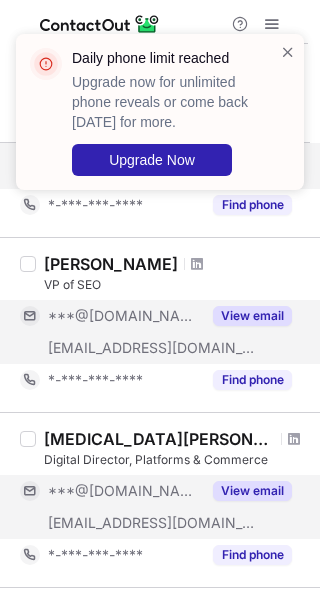 click on "View email" at bounding box center (252, 491) 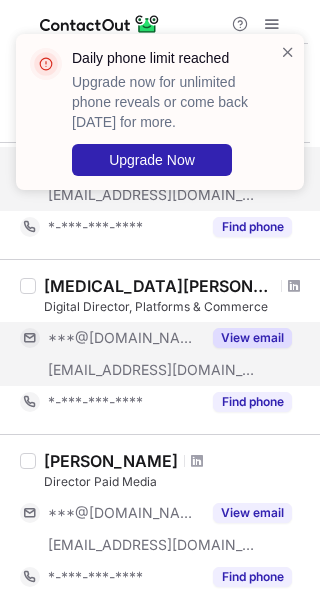 scroll, scrollTop: 1092, scrollLeft: 0, axis: vertical 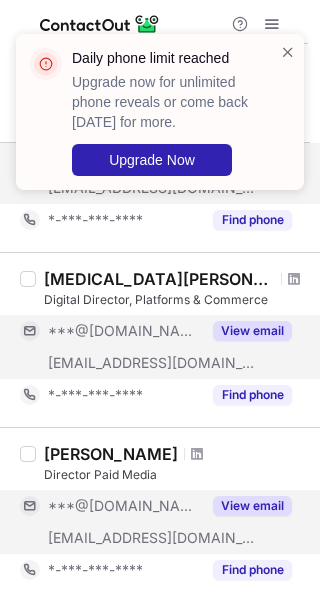 click on "View email" at bounding box center (252, 506) 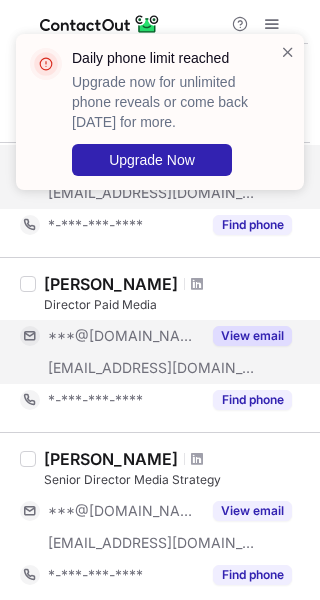 scroll, scrollTop: 1263, scrollLeft: 0, axis: vertical 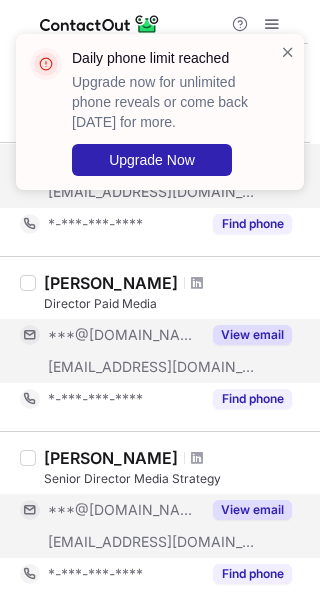 click on "View email" at bounding box center [252, 510] 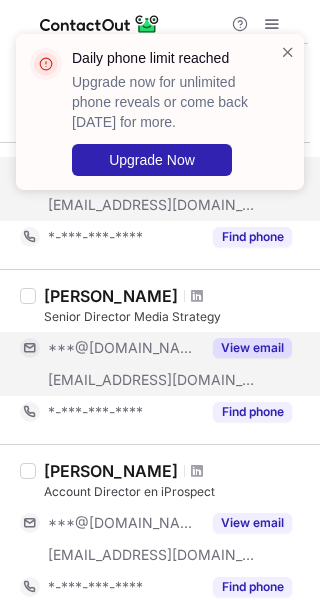 scroll, scrollTop: 1426, scrollLeft: 0, axis: vertical 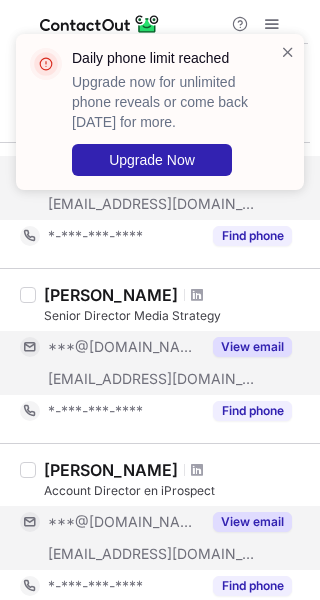 click on "View email" at bounding box center (252, 522) 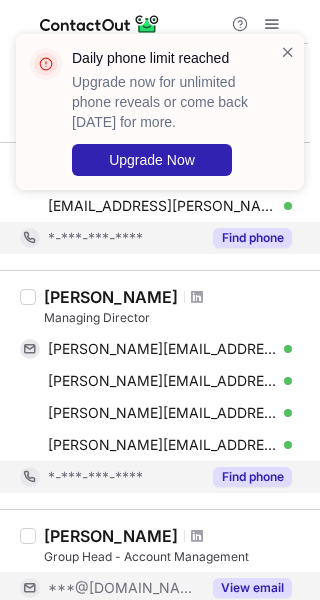 scroll, scrollTop: 476, scrollLeft: 0, axis: vertical 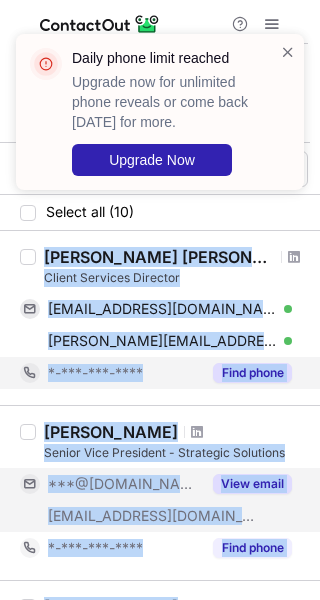 drag, startPoint x: 244, startPoint y: 456, endPoint x: 43, endPoint y: 249, distance: 288.53076 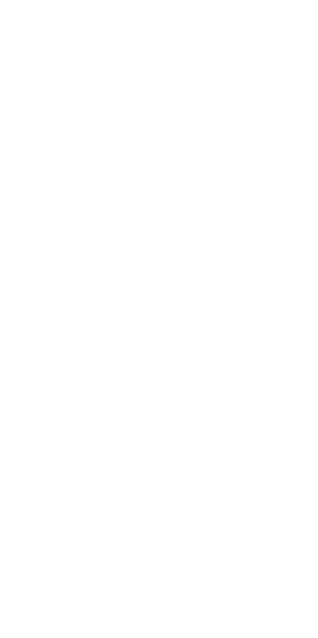 scroll, scrollTop: 0, scrollLeft: 0, axis: both 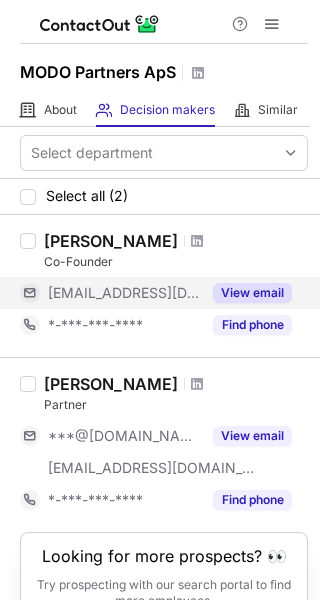 click on "View email" at bounding box center [252, 293] 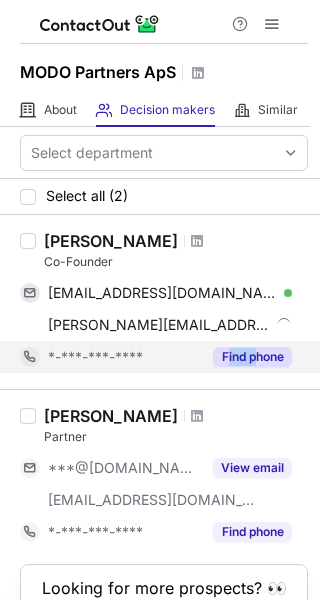 drag, startPoint x: 253, startPoint y: 346, endPoint x: 224, endPoint y: 364, distance: 34.132095 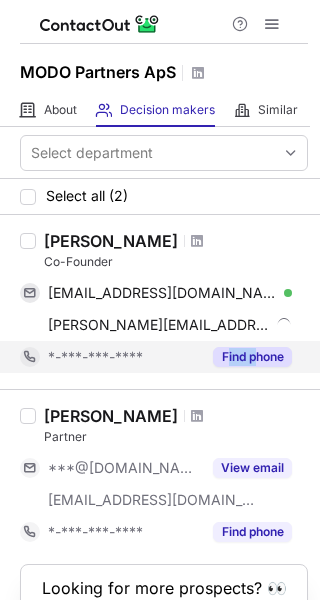 click on "Find phone" at bounding box center (246, 357) 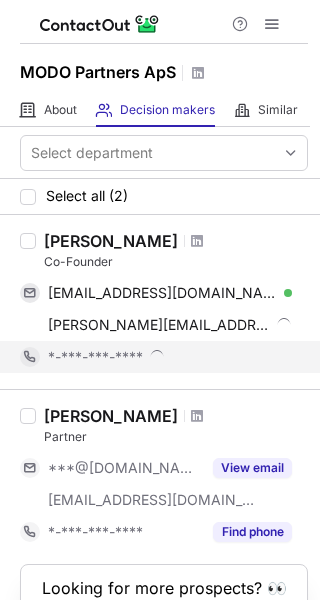 click on "*-***-***-****" at bounding box center (170, 357) 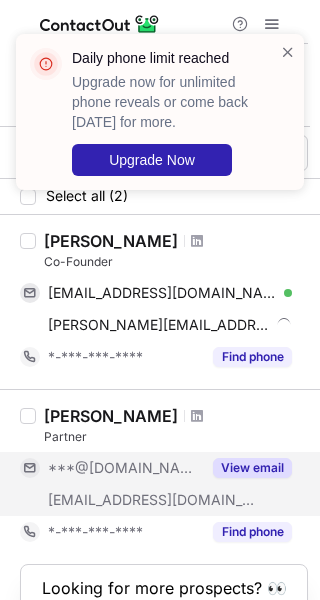 click on "View email" at bounding box center [252, 468] 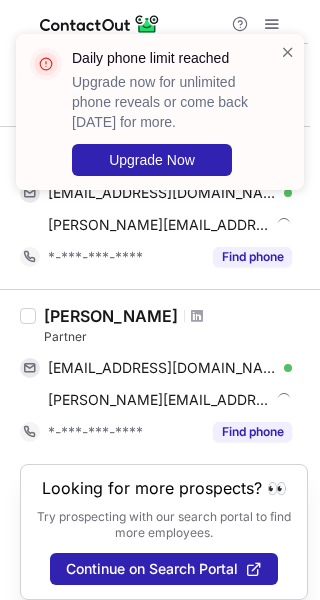 scroll, scrollTop: 106, scrollLeft: 0, axis: vertical 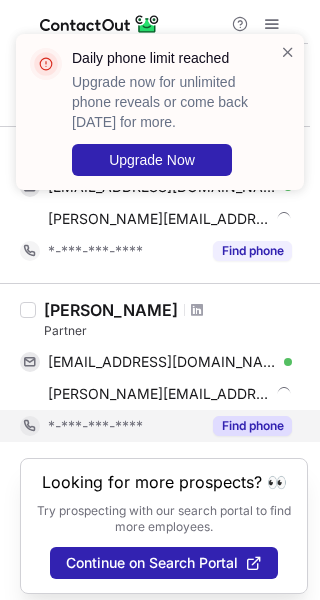 click on "Find phone" at bounding box center (252, 426) 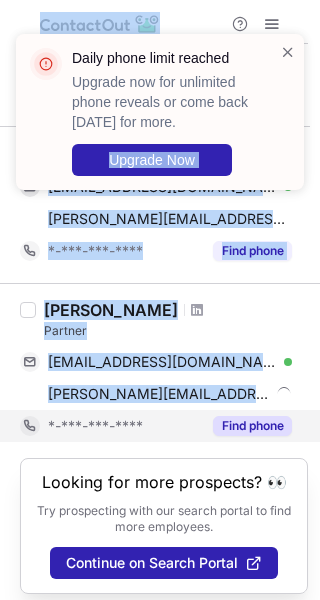 drag, startPoint x: 214, startPoint y: 398, endPoint x: 18, endPoint y: 174, distance: 297.64407 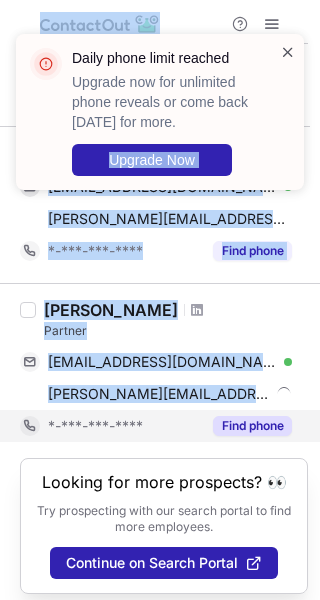 click at bounding box center [288, 52] 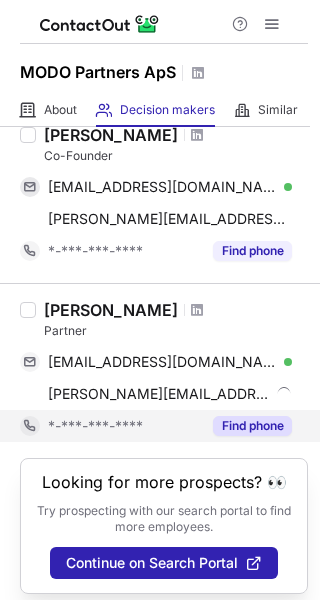 scroll, scrollTop: 77, scrollLeft: 0, axis: vertical 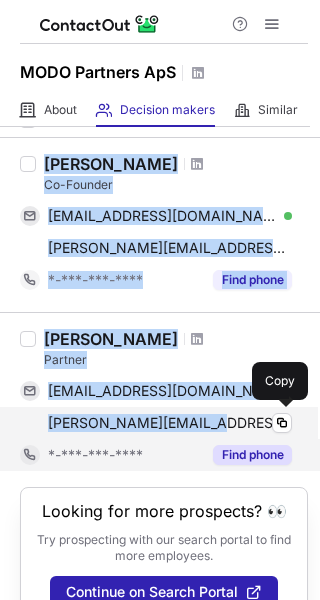 drag, startPoint x: 40, startPoint y: 162, endPoint x: 222, endPoint y: 419, distance: 314.91745 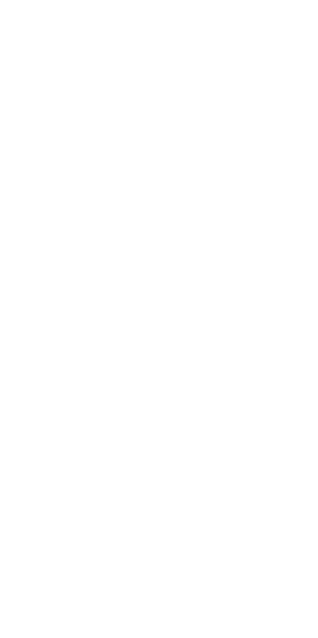 scroll, scrollTop: 0, scrollLeft: 0, axis: both 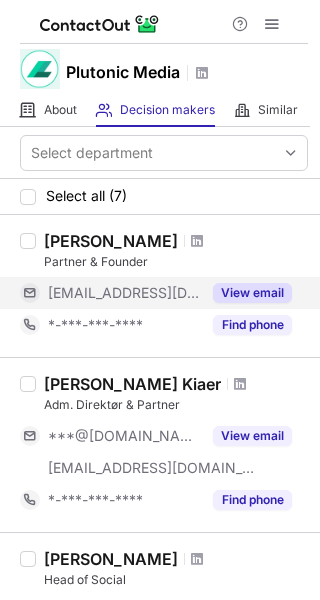 click on "View email" at bounding box center [252, 293] 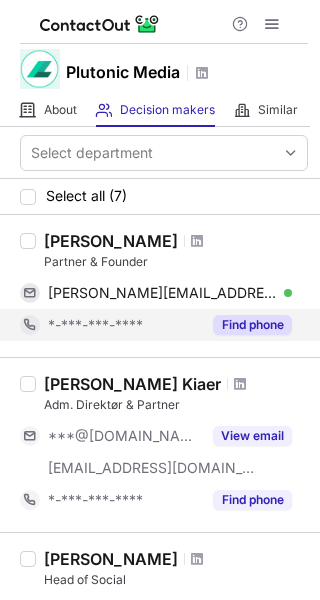 click on "Find phone" at bounding box center [252, 325] 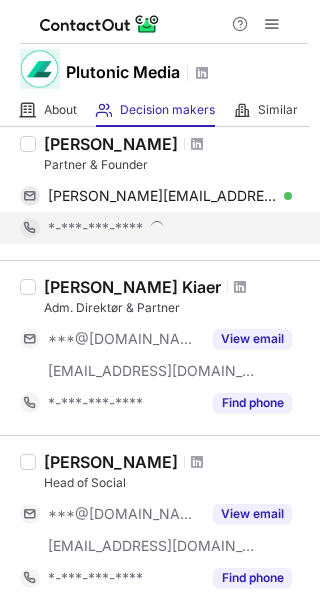 scroll, scrollTop: 98, scrollLeft: 0, axis: vertical 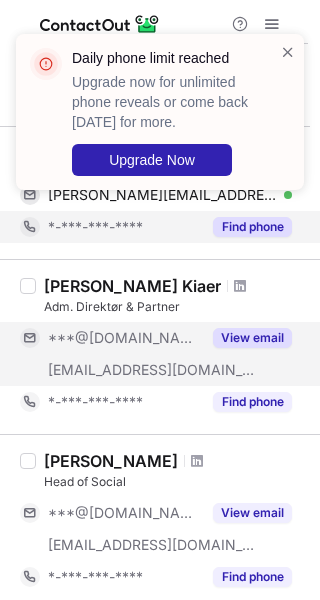 click on "View email" at bounding box center [252, 338] 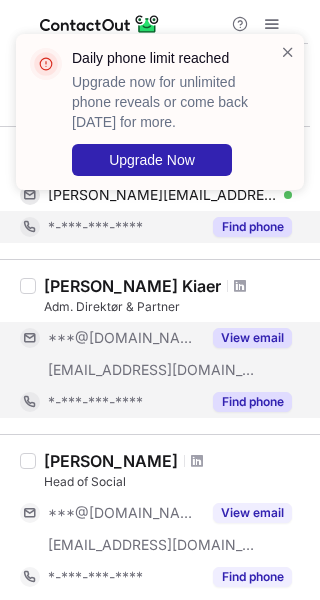click on "Find phone" at bounding box center [252, 402] 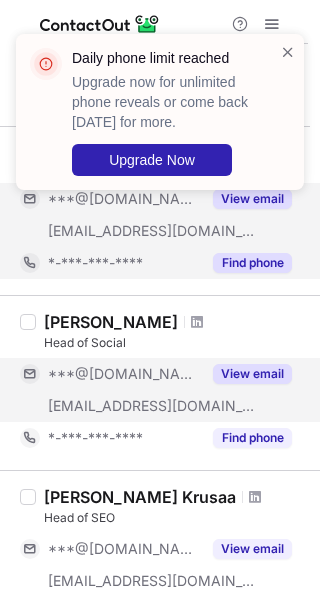 click on "View email" at bounding box center (252, 374) 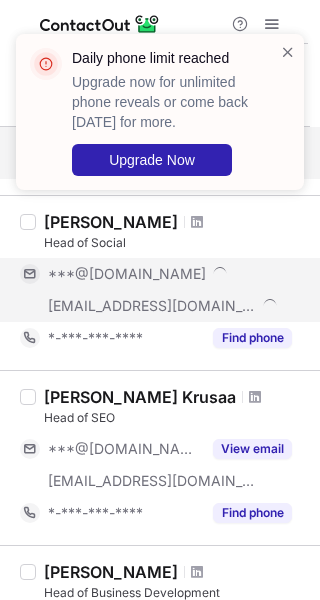 scroll, scrollTop: 342, scrollLeft: 0, axis: vertical 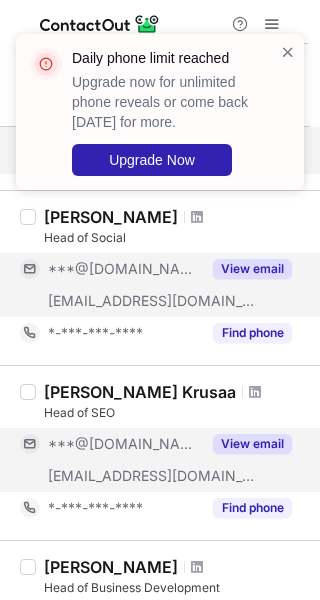 click on "View email" at bounding box center [252, 444] 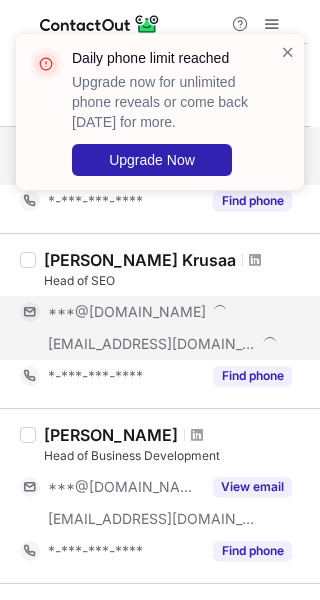 scroll, scrollTop: 479, scrollLeft: 0, axis: vertical 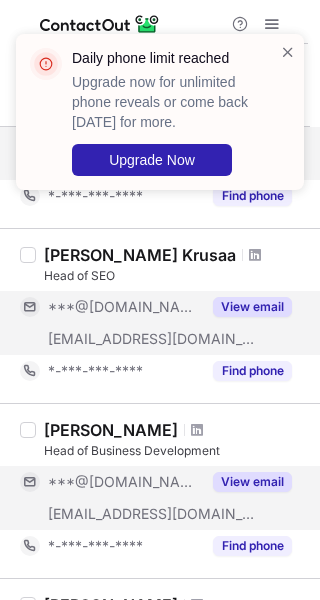 click on "View email" at bounding box center (252, 482) 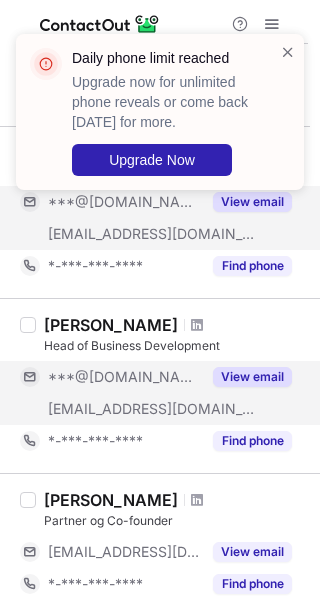 scroll, scrollTop: 585, scrollLeft: 0, axis: vertical 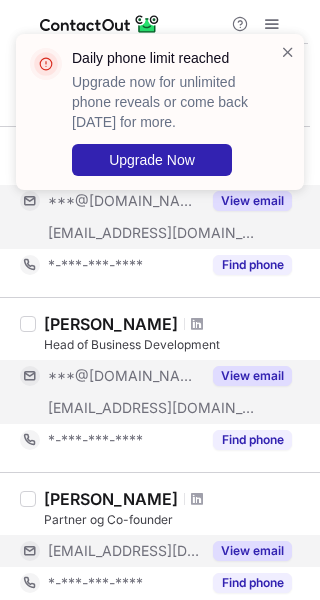 click on "View email" at bounding box center [252, 551] 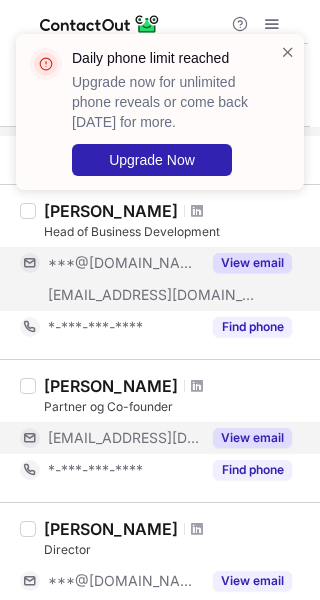scroll, scrollTop: 750, scrollLeft: 0, axis: vertical 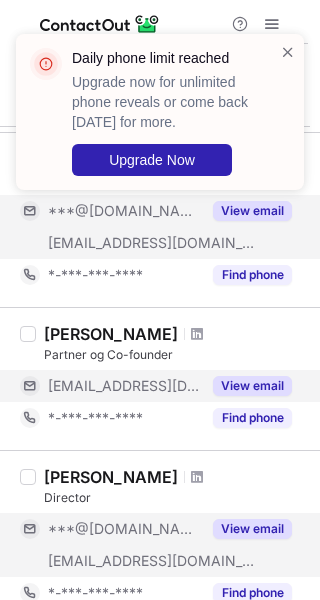 click on "View email" at bounding box center (252, 529) 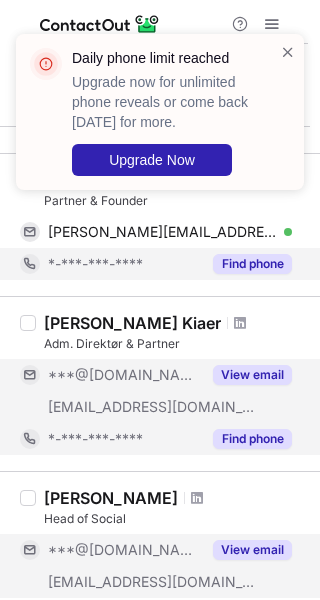 scroll, scrollTop: 0, scrollLeft: 0, axis: both 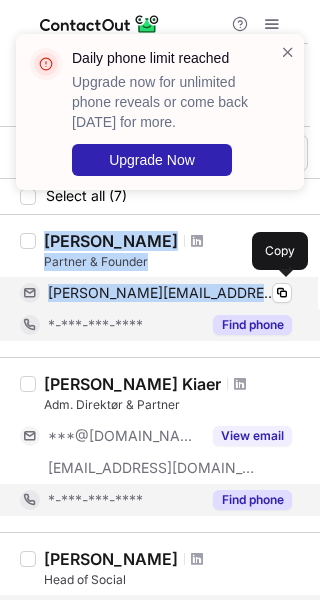 drag, startPoint x: 46, startPoint y: 237, endPoint x: 174, endPoint y: 284, distance: 136.35616 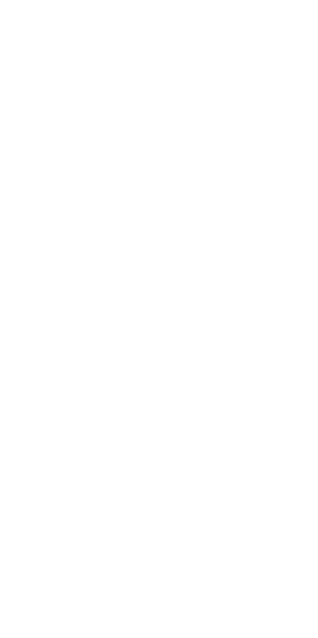 scroll, scrollTop: 0, scrollLeft: 0, axis: both 